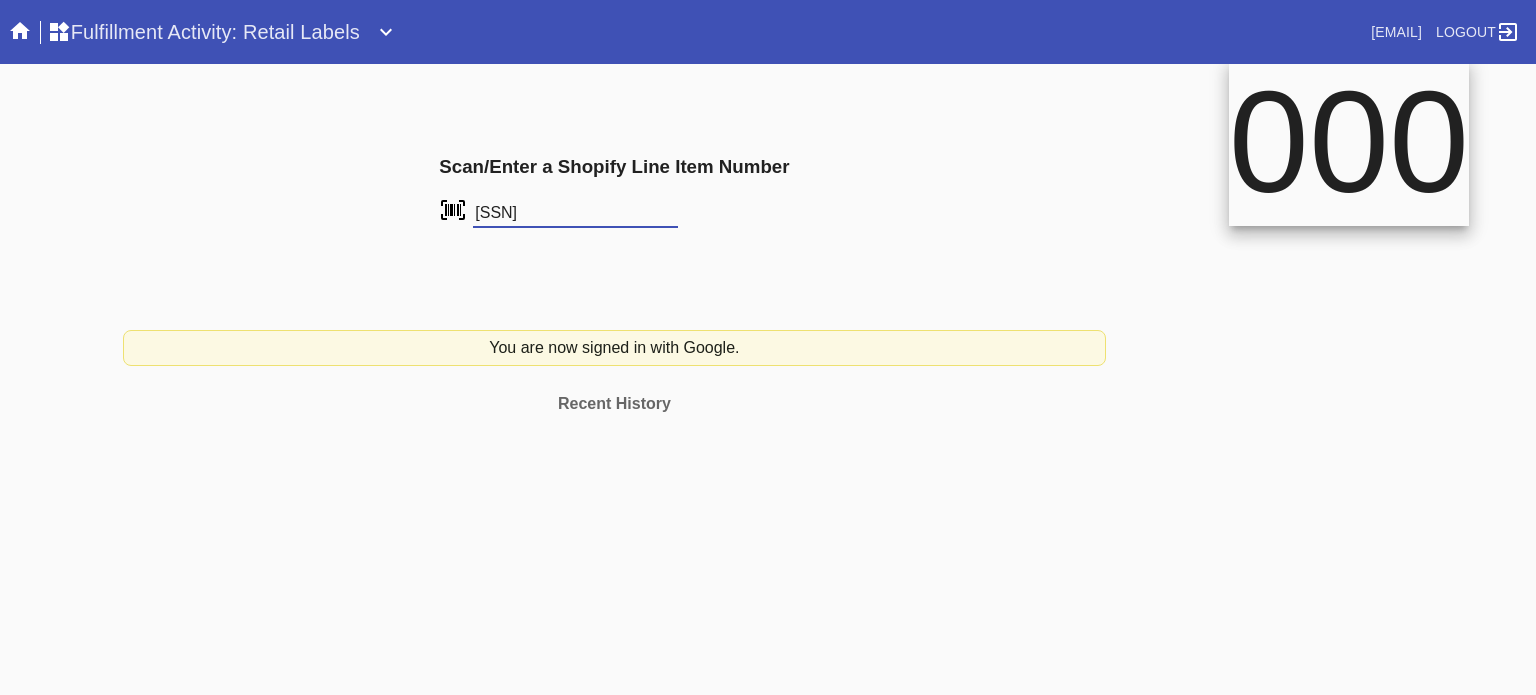 scroll, scrollTop: 0, scrollLeft: 0, axis: both 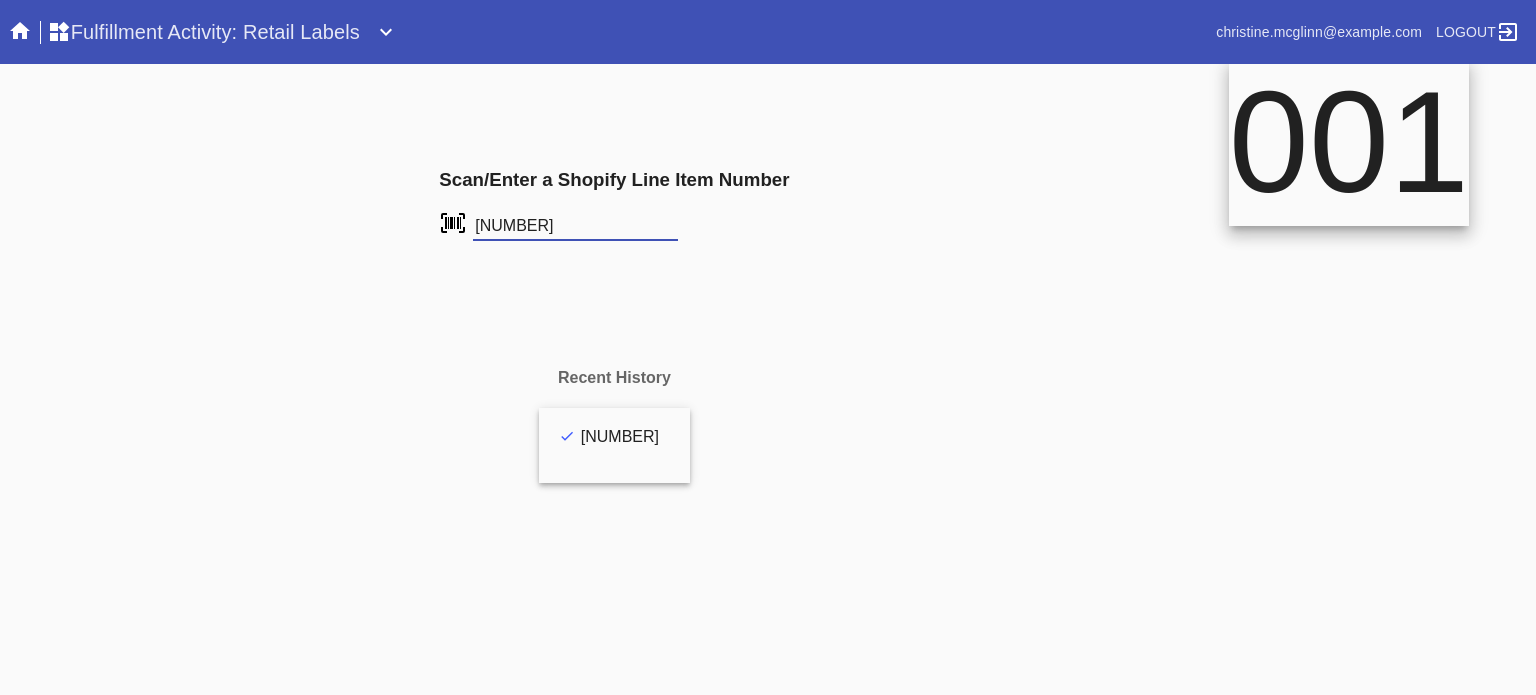 type on "[NUMBER]" 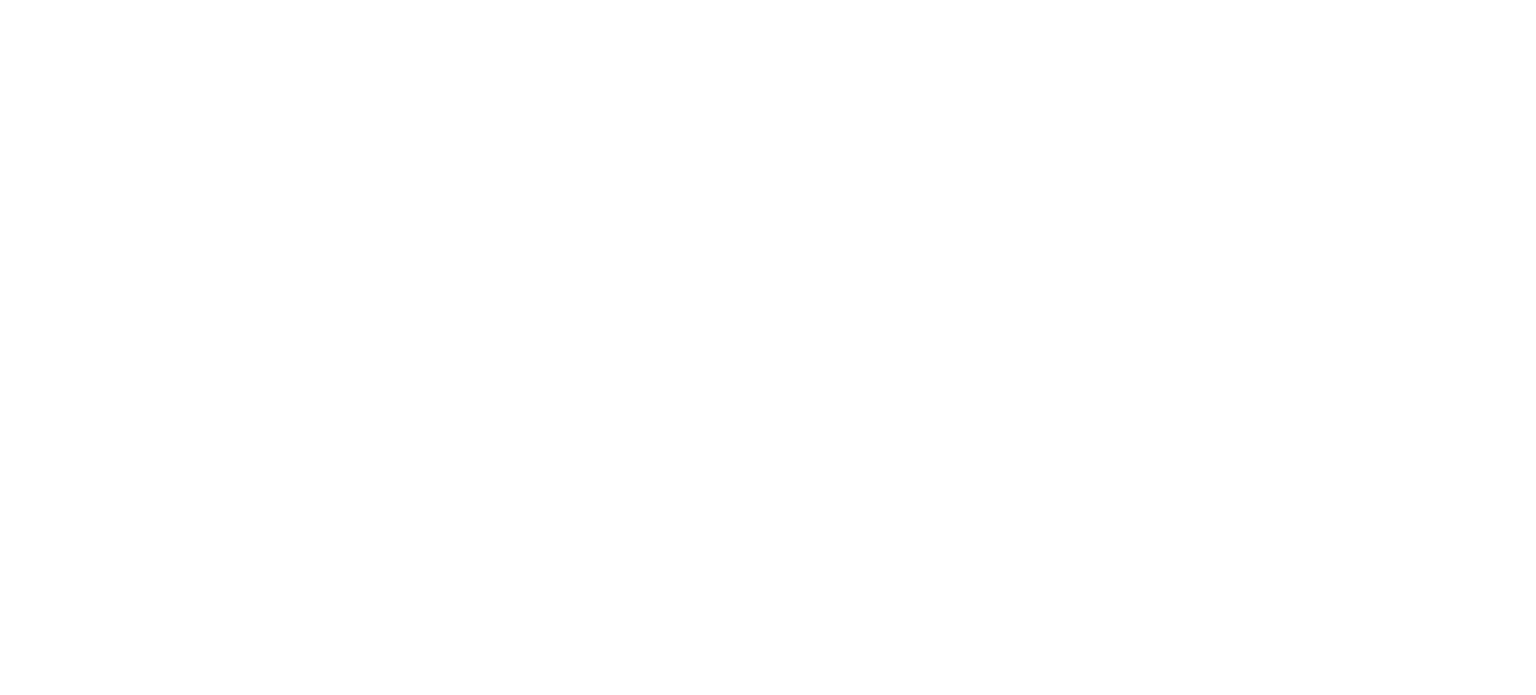 scroll, scrollTop: 0, scrollLeft: 0, axis: both 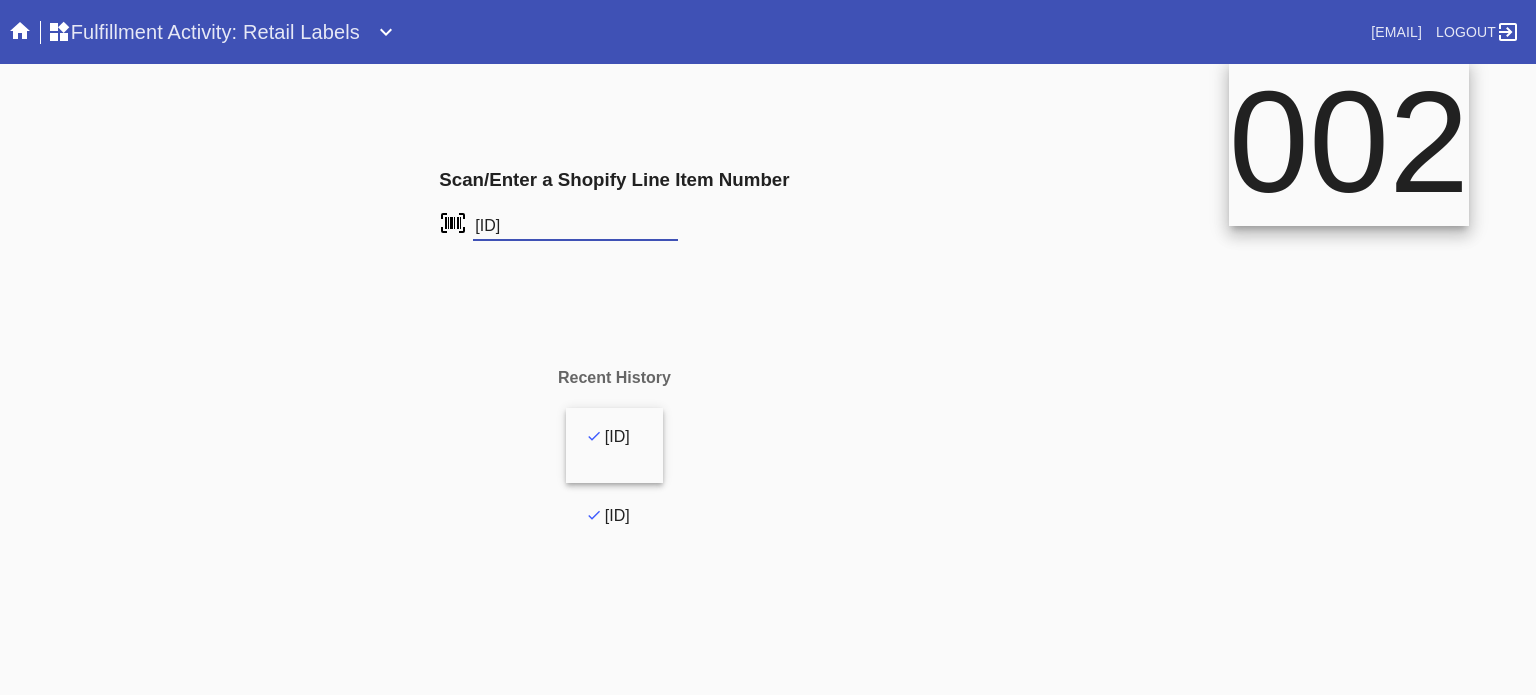 type on "[ID]" 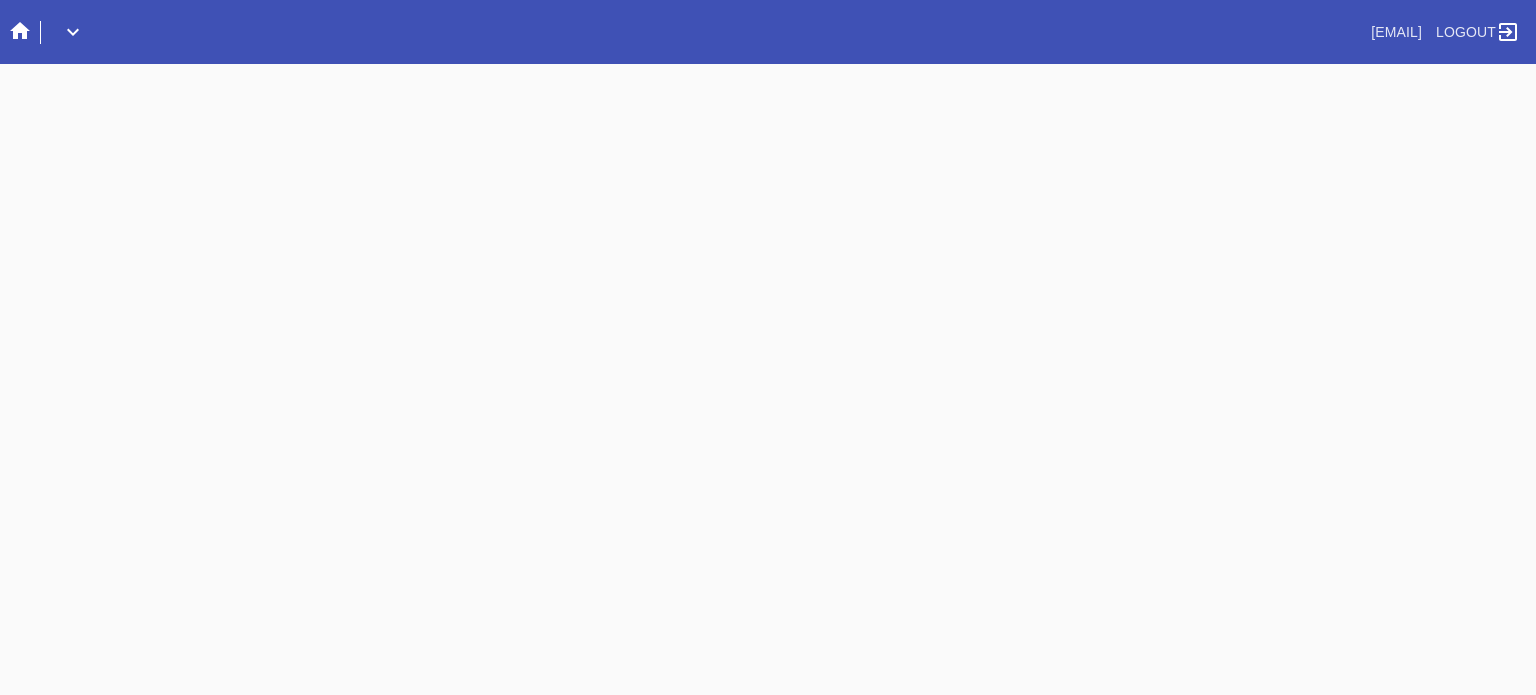 scroll, scrollTop: 0, scrollLeft: 0, axis: both 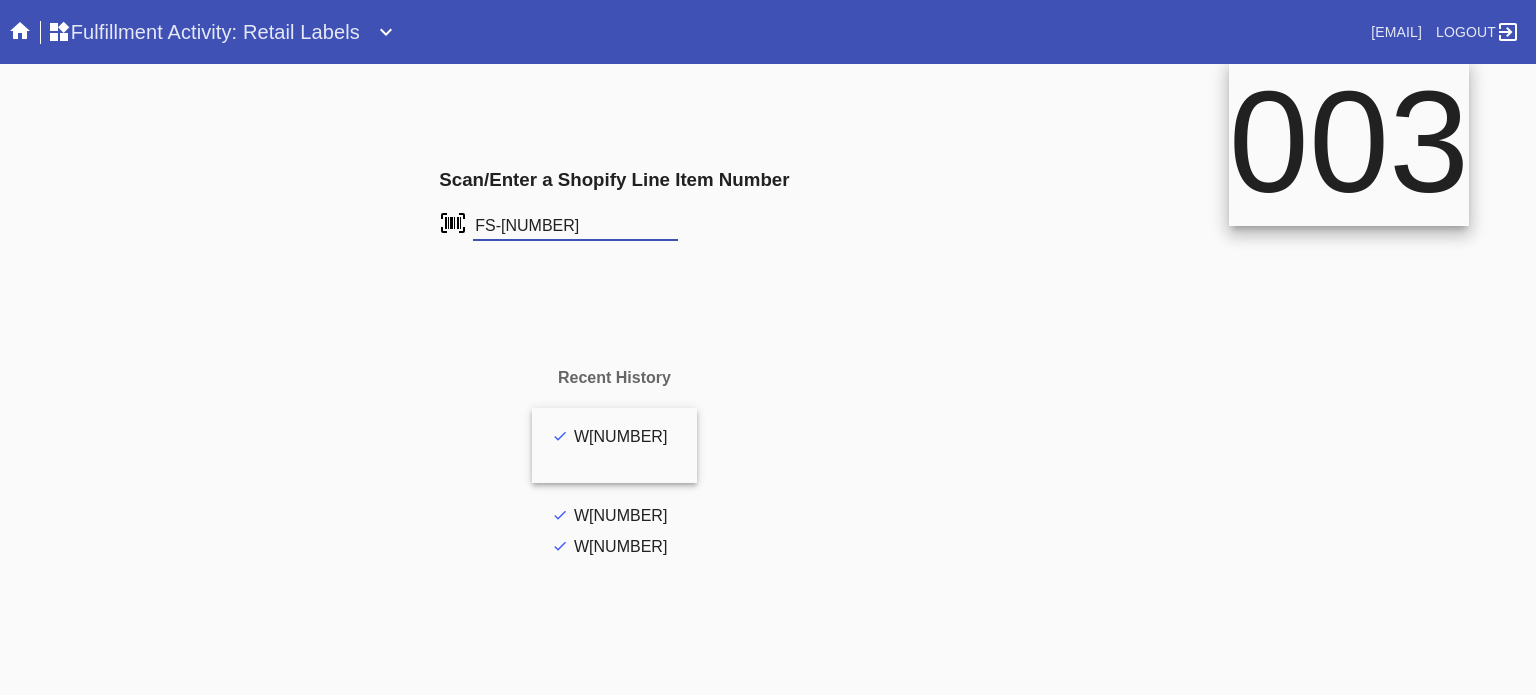 type on "FS-[NUMBER]" 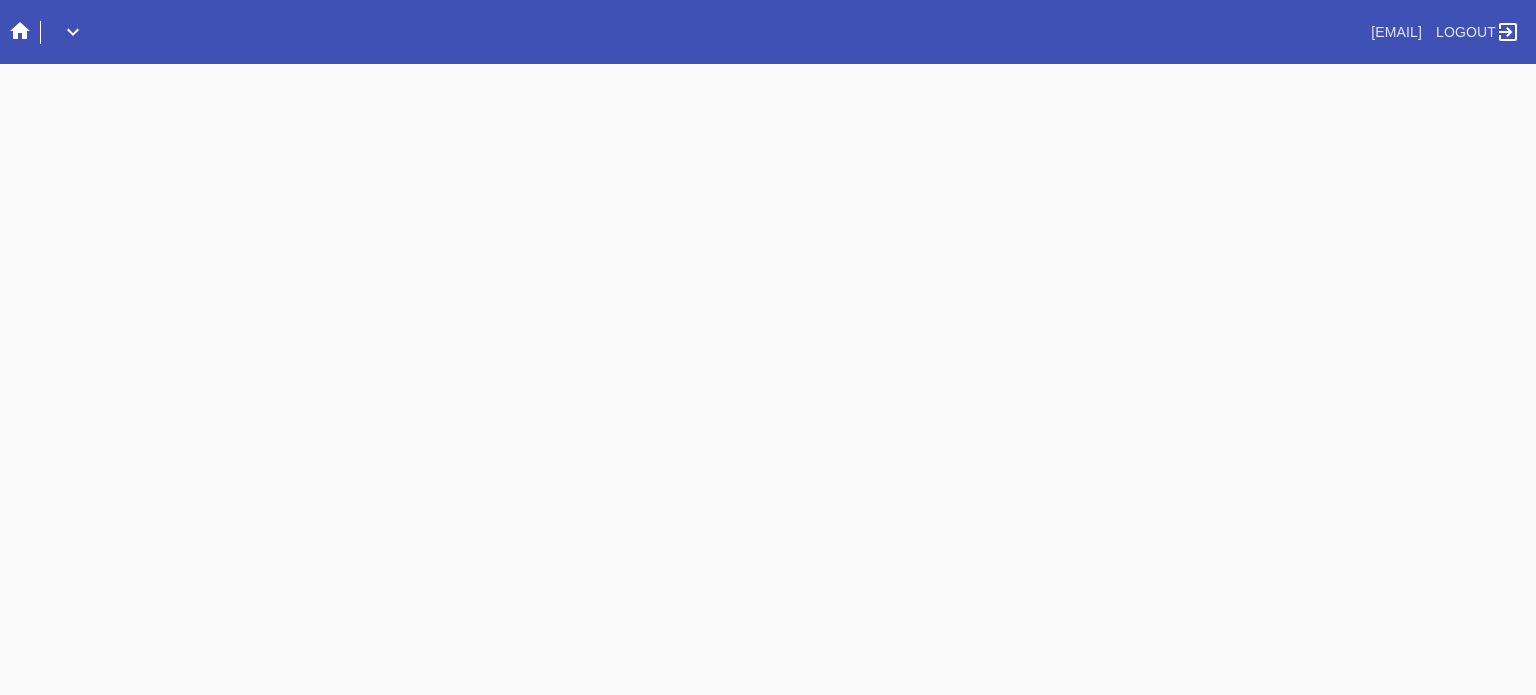 scroll, scrollTop: 0, scrollLeft: 0, axis: both 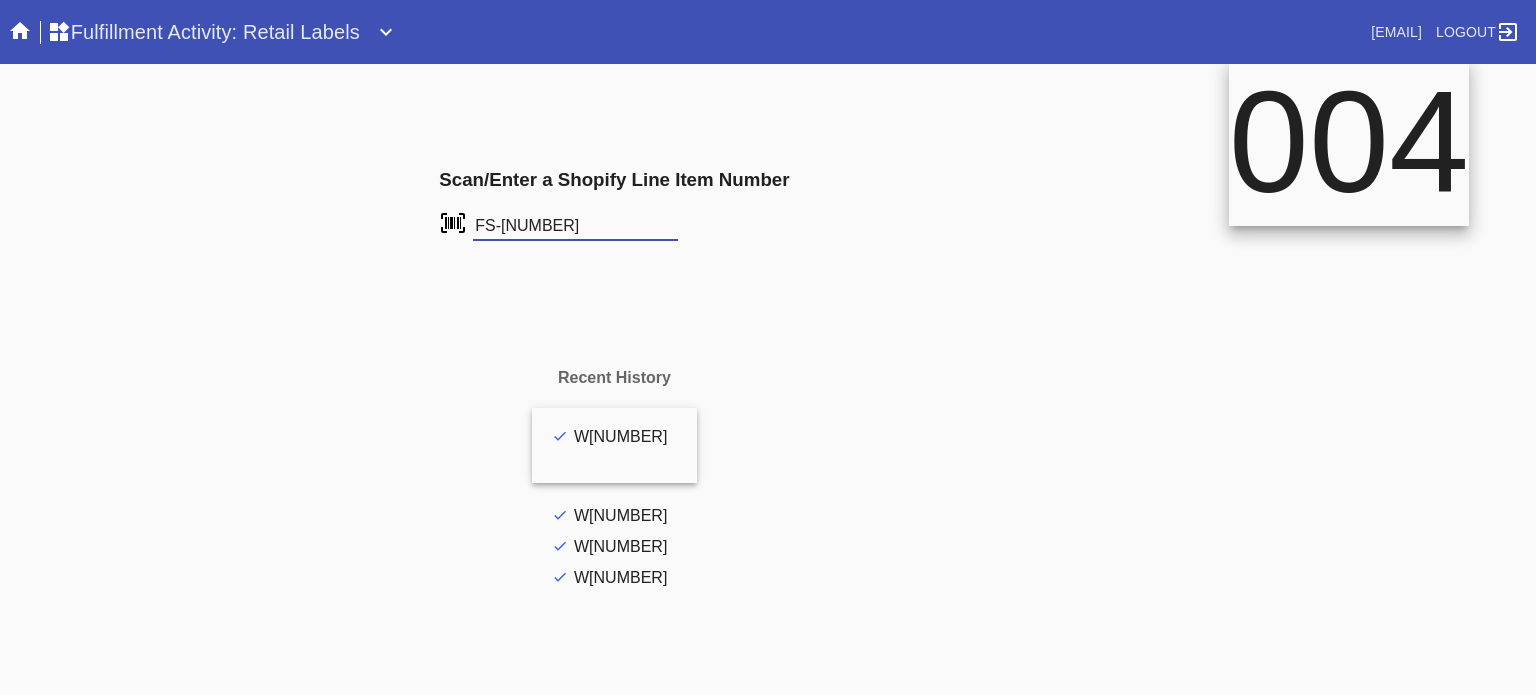 type on "FS-[NUMBER]" 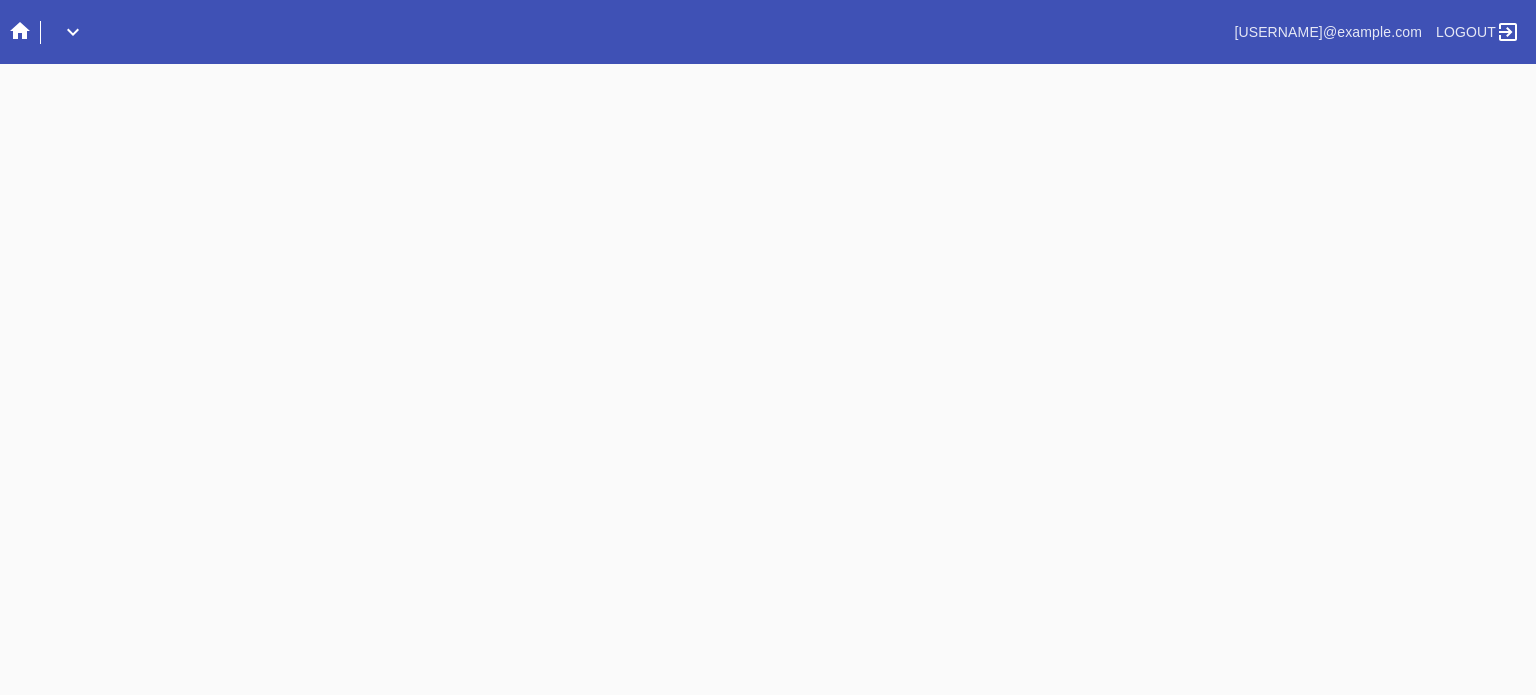 scroll, scrollTop: 0, scrollLeft: 0, axis: both 